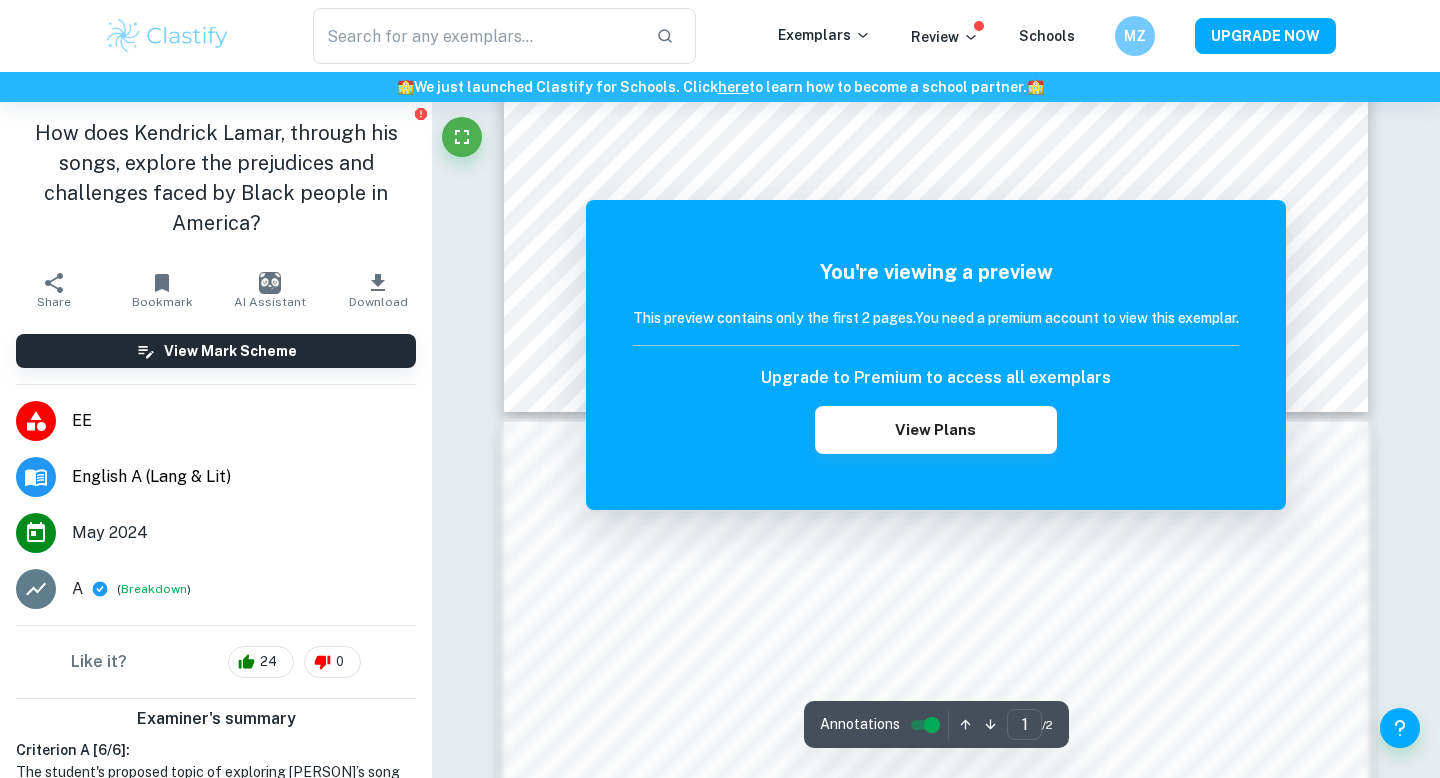 scroll, scrollTop: 912, scrollLeft: 0, axis: vertical 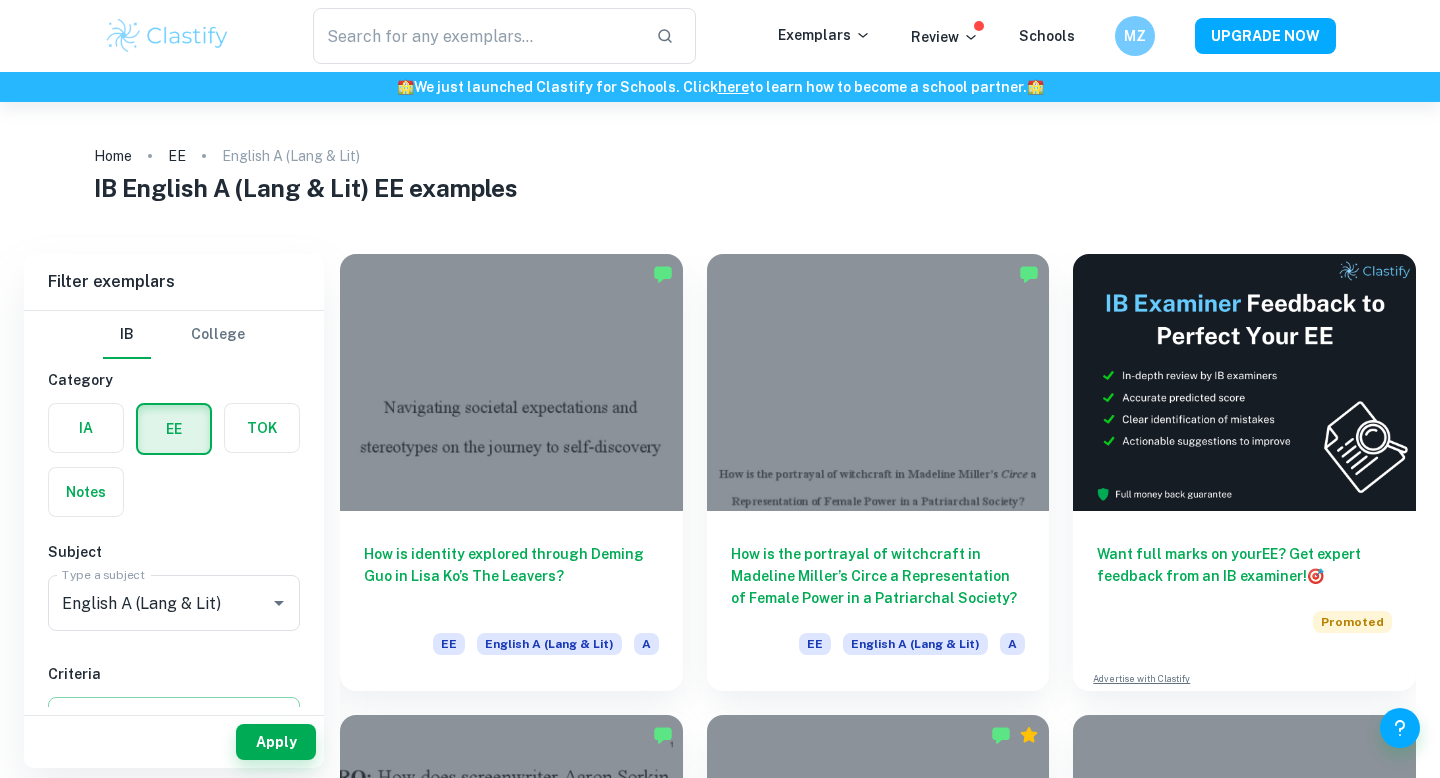click at bounding box center [511, 382] 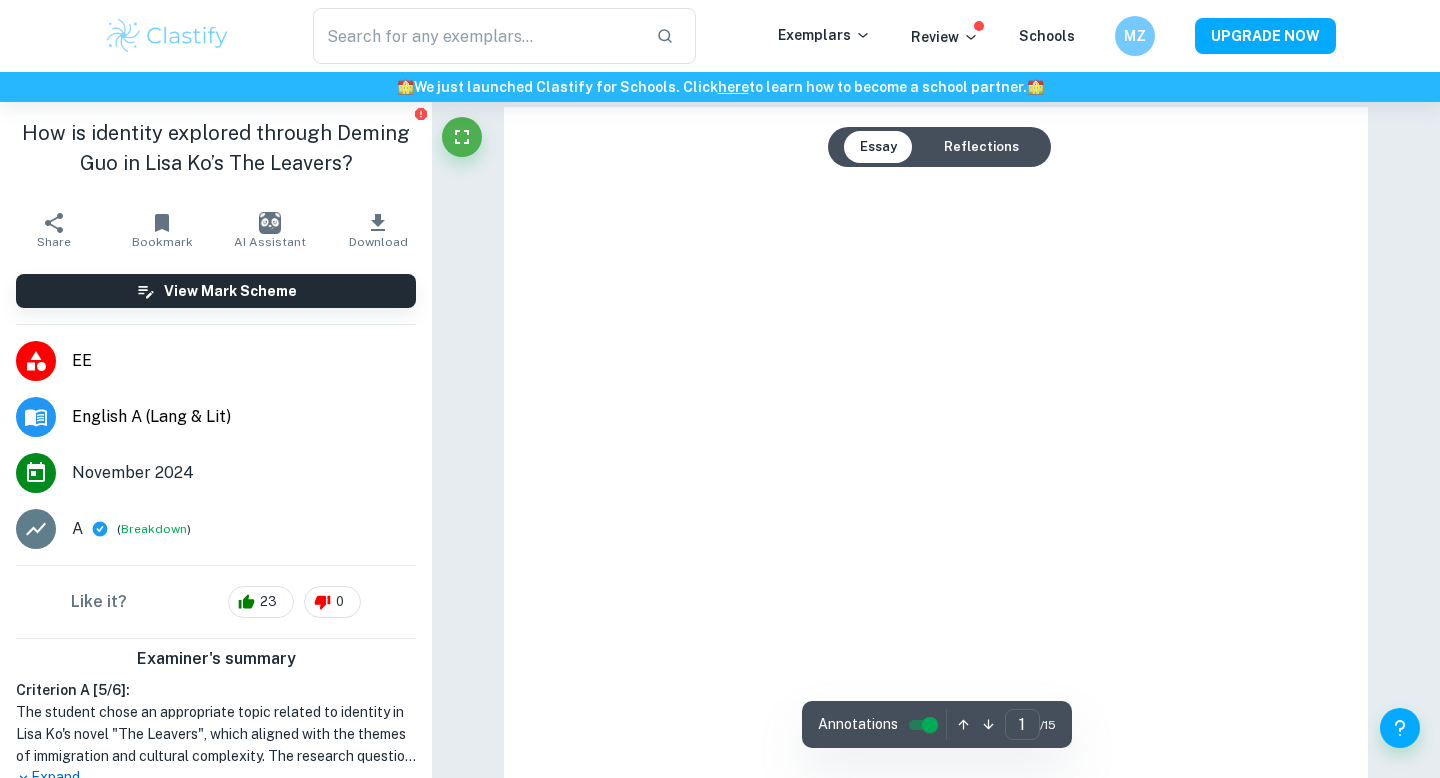 scroll, scrollTop: 16, scrollLeft: 0, axis: vertical 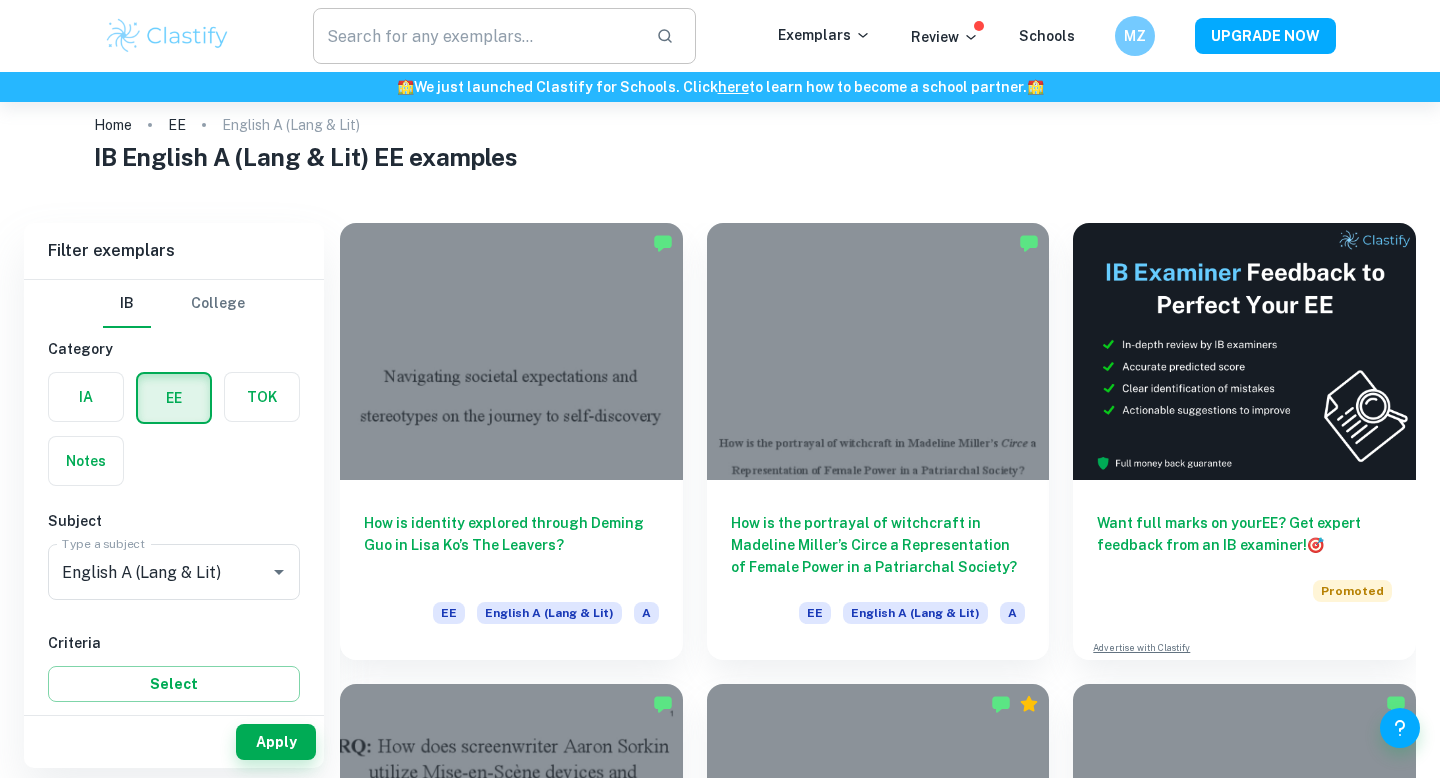 click at bounding box center (476, 36) 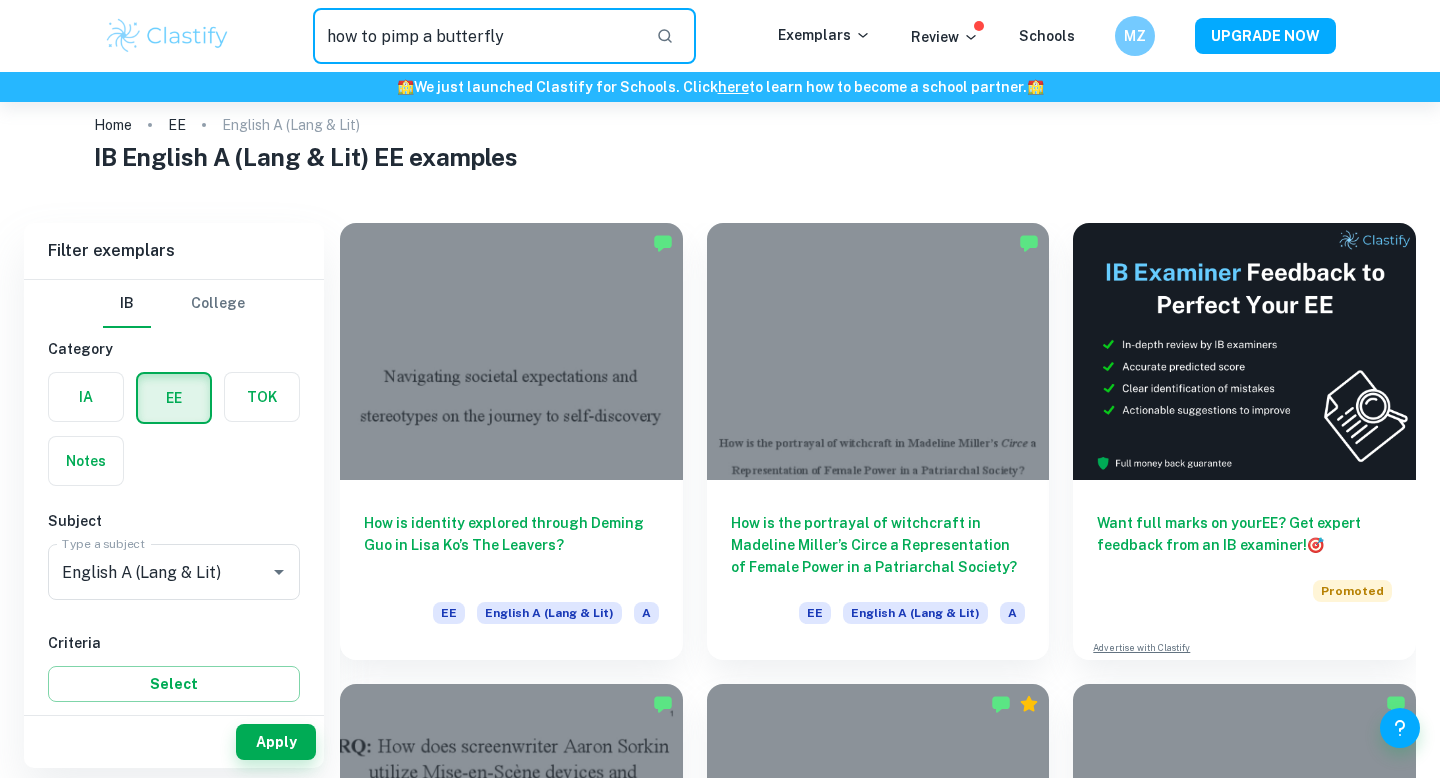 type on "how to pimp a butterfly" 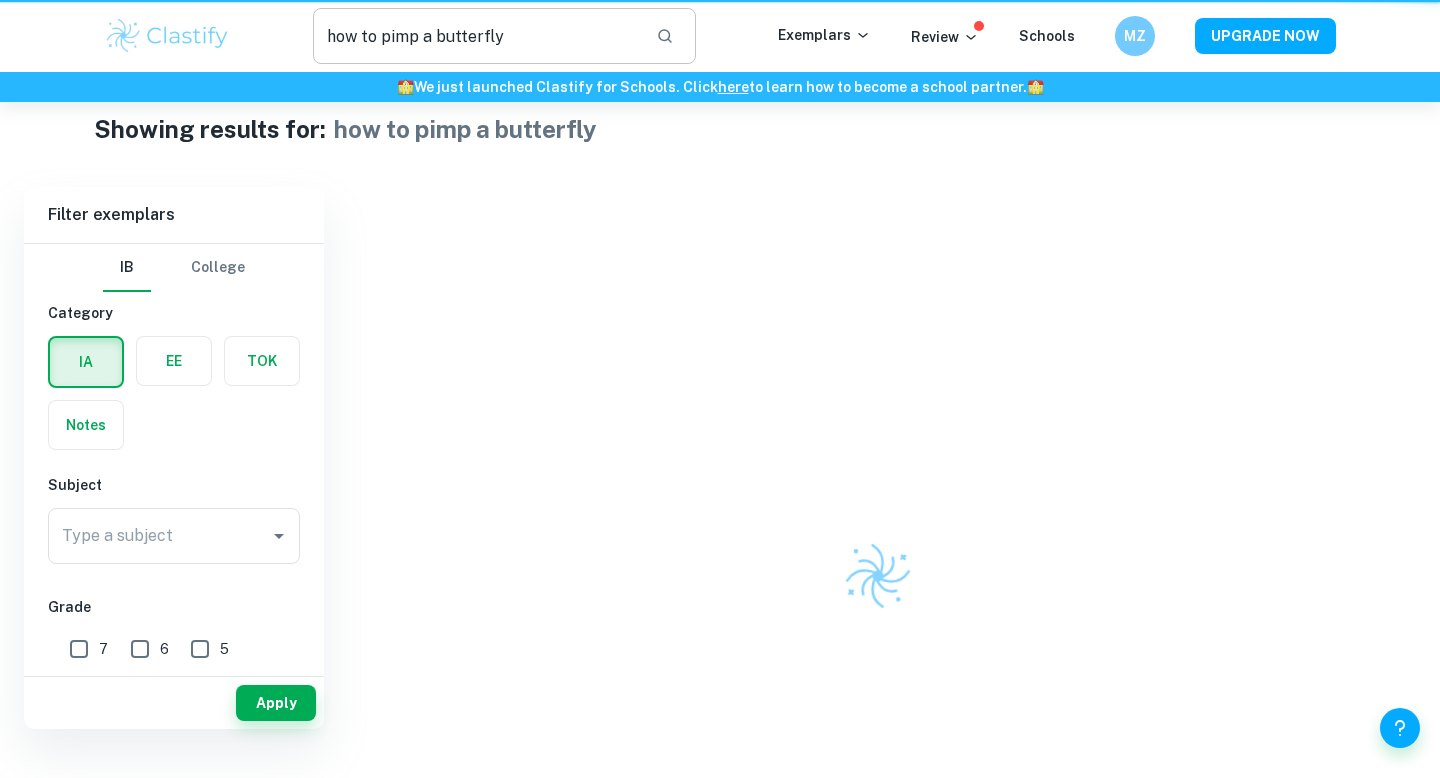scroll, scrollTop: 0, scrollLeft: 0, axis: both 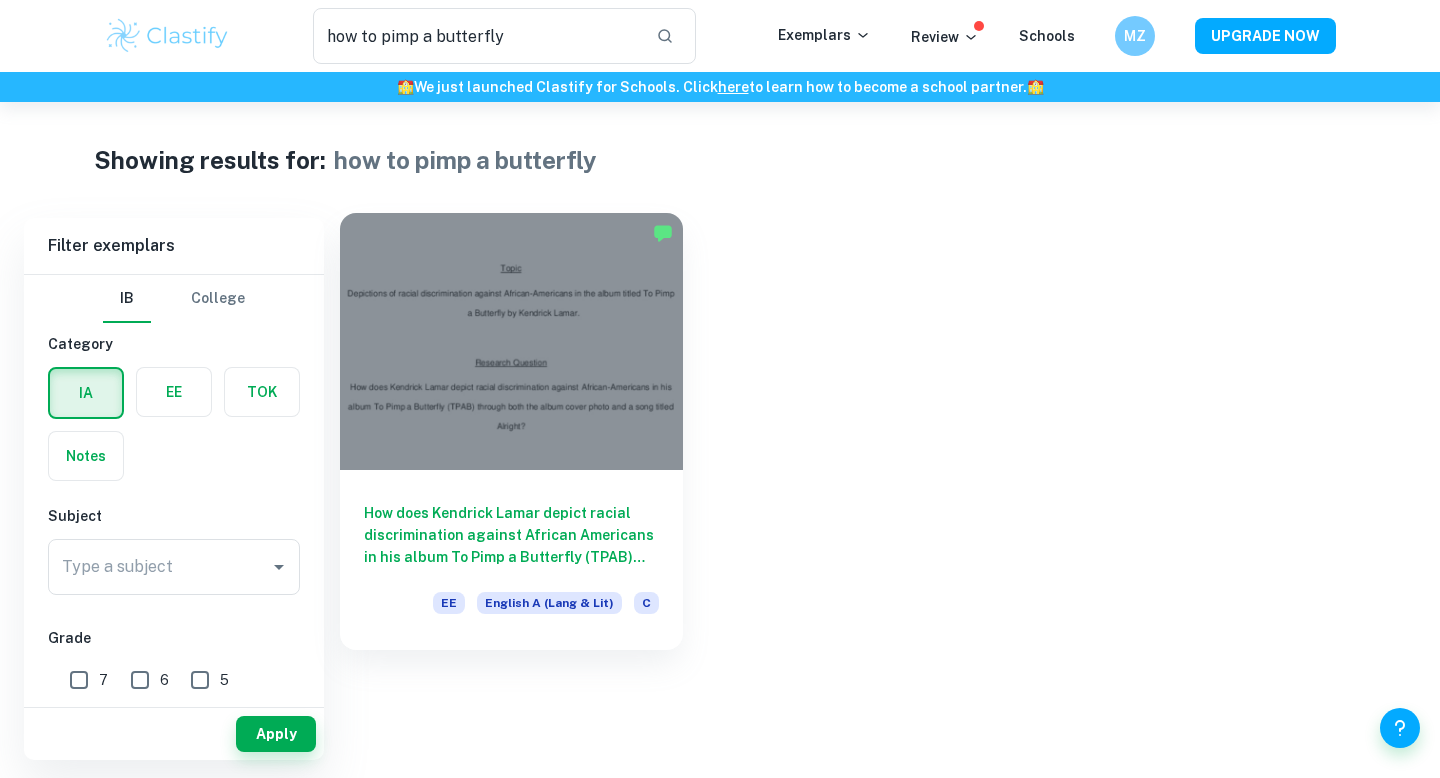 click at bounding box center (511, 341) 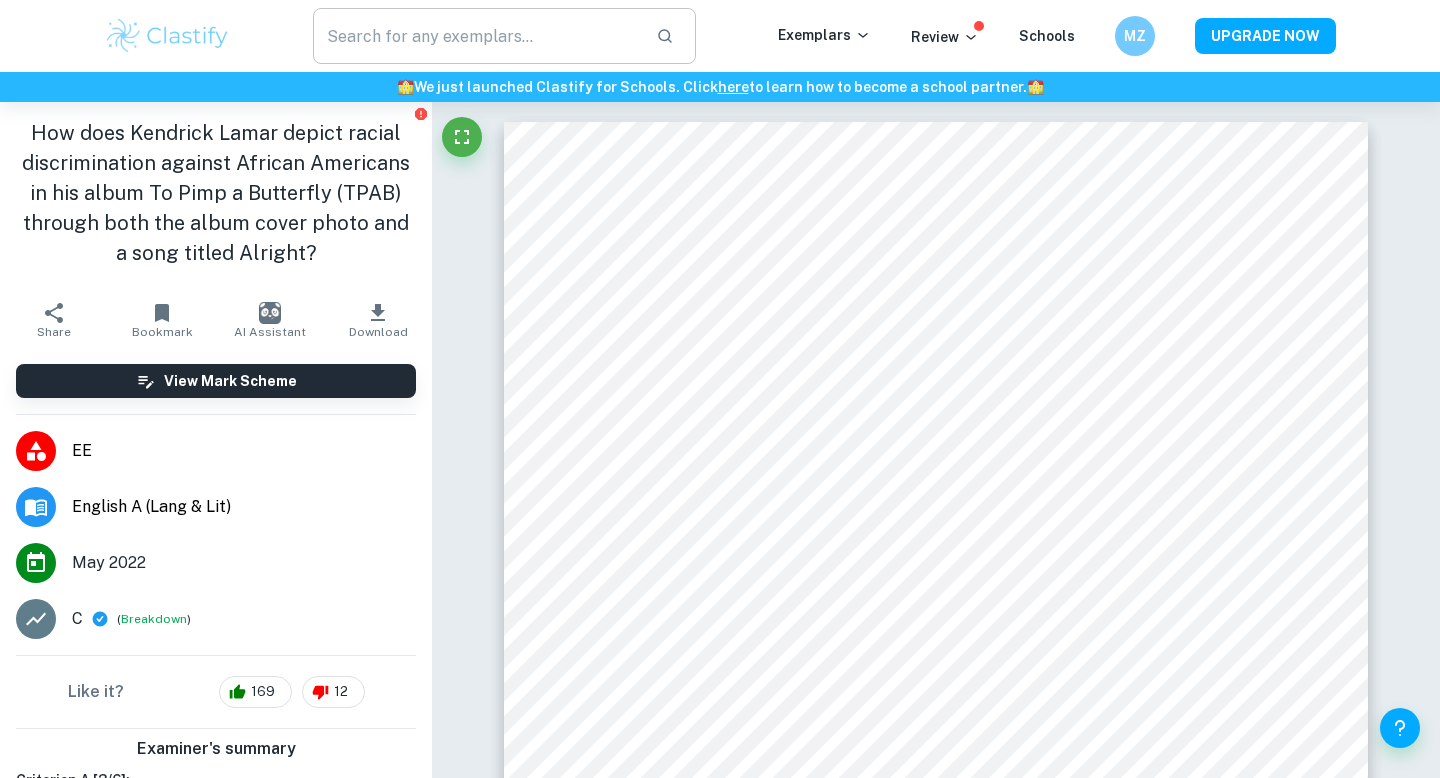 click at bounding box center [476, 36] 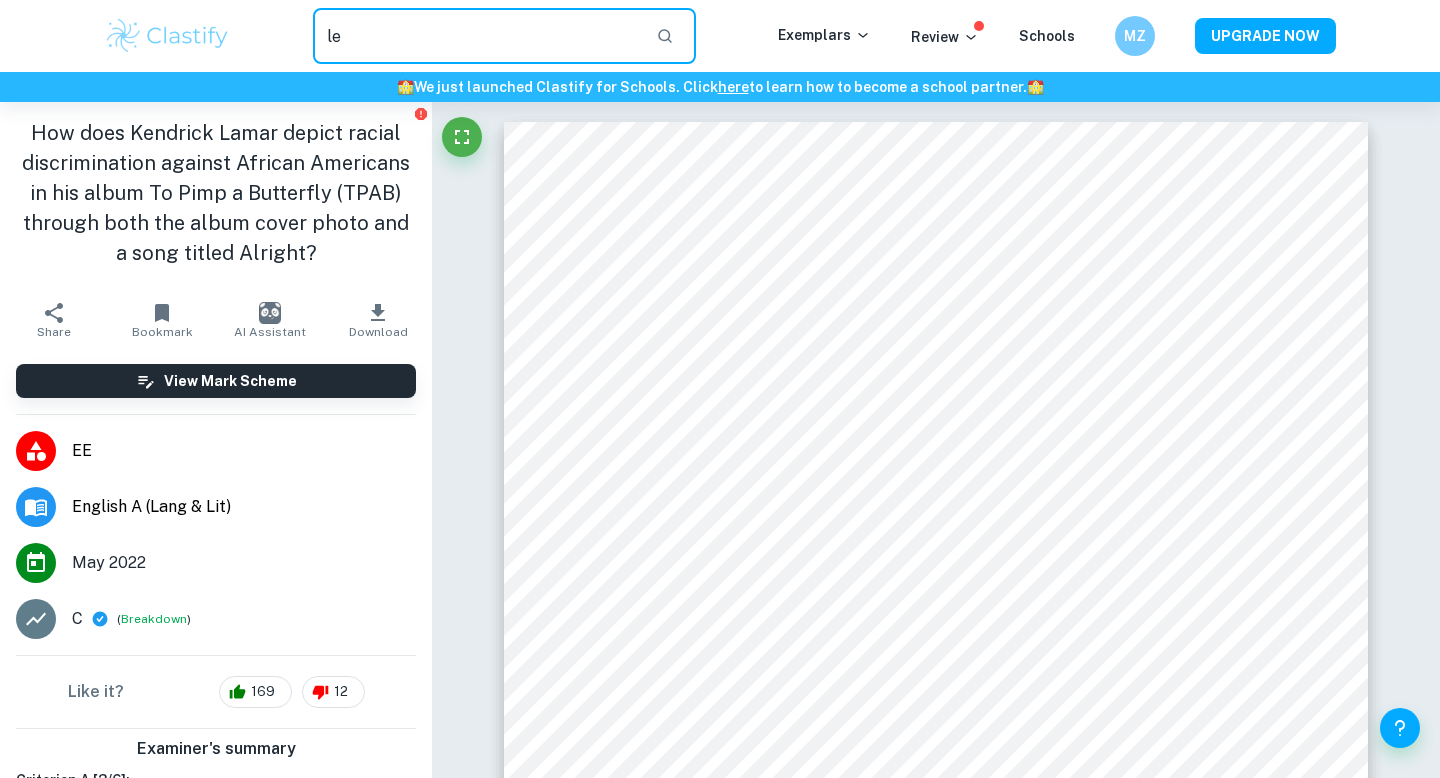 type on "l" 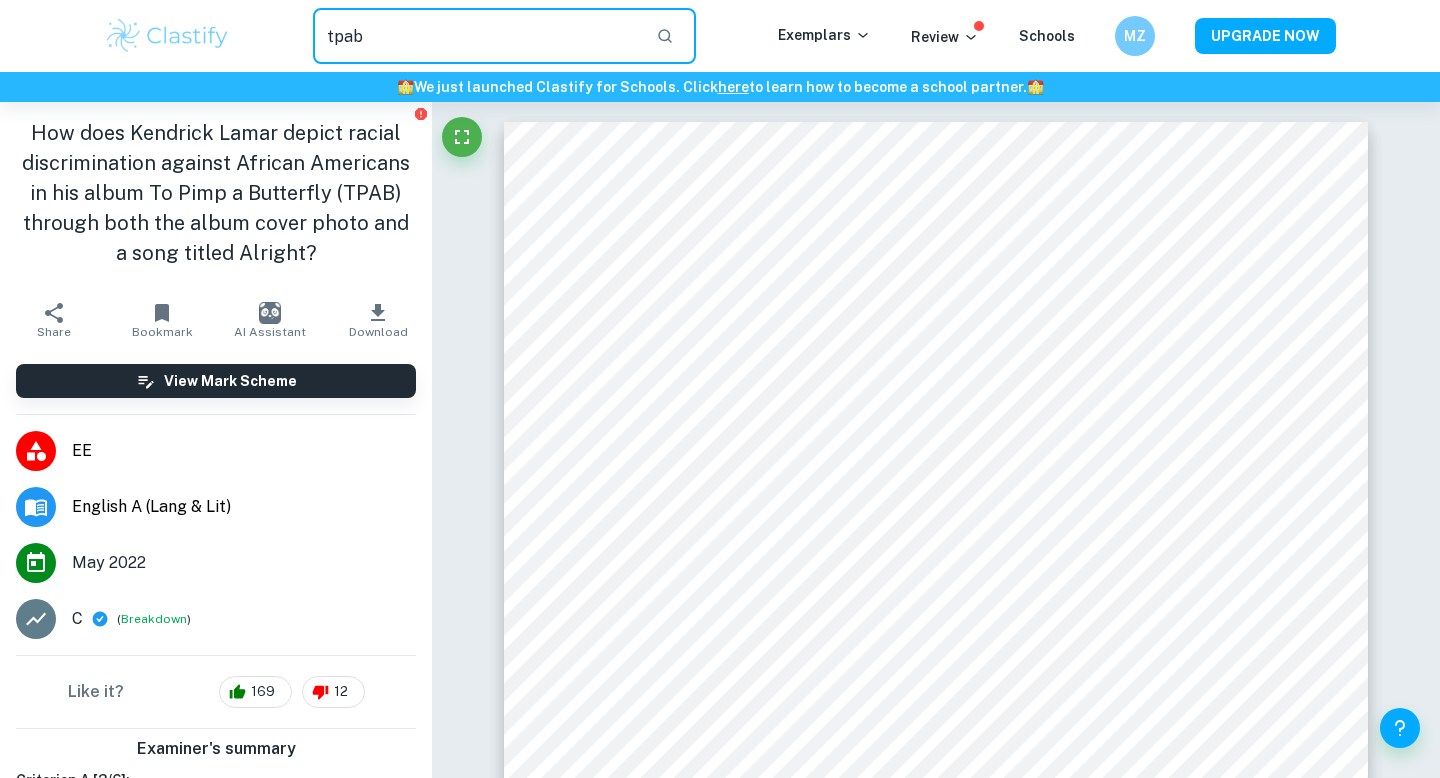type on "tpab" 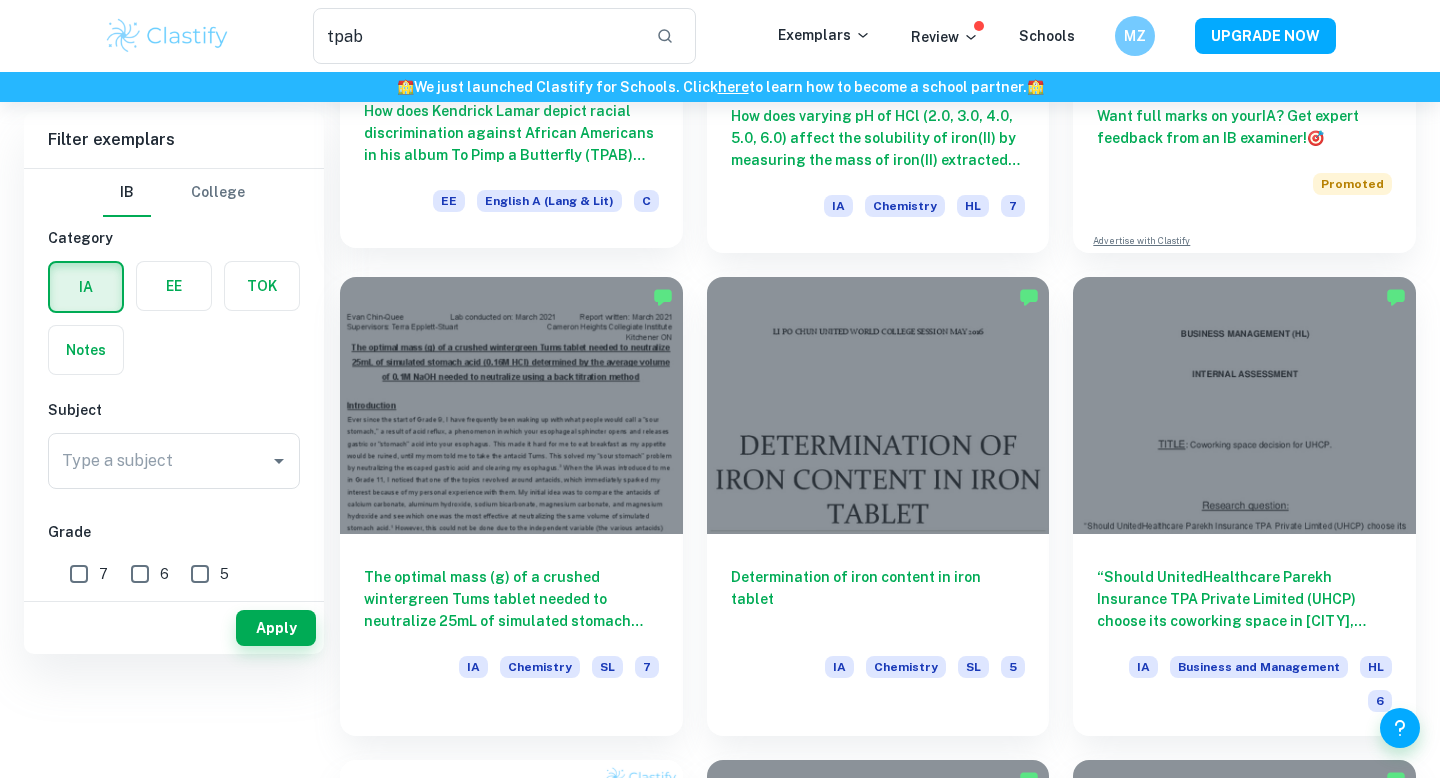 scroll, scrollTop: 0, scrollLeft: 0, axis: both 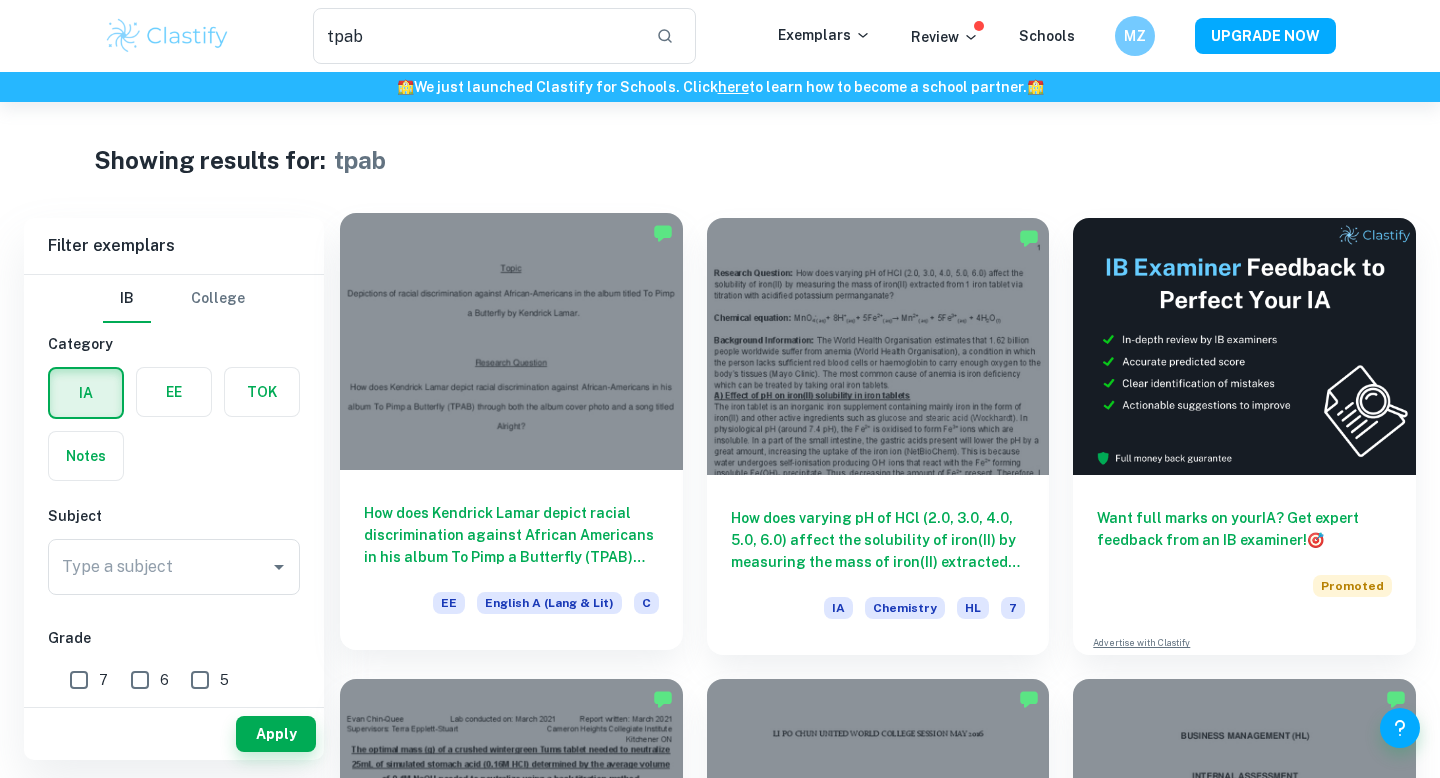 click at bounding box center [511, 341] 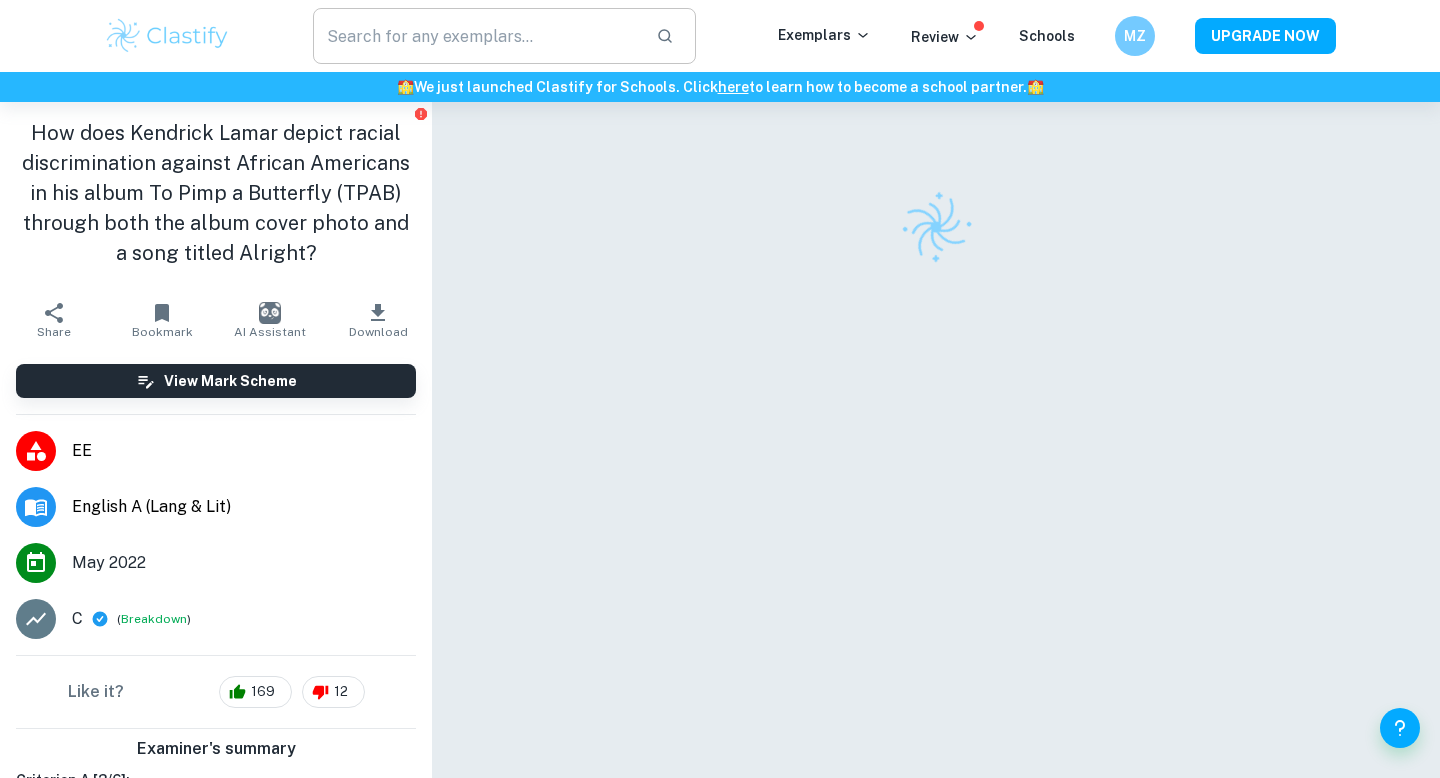 click at bounding box center (476, 36) 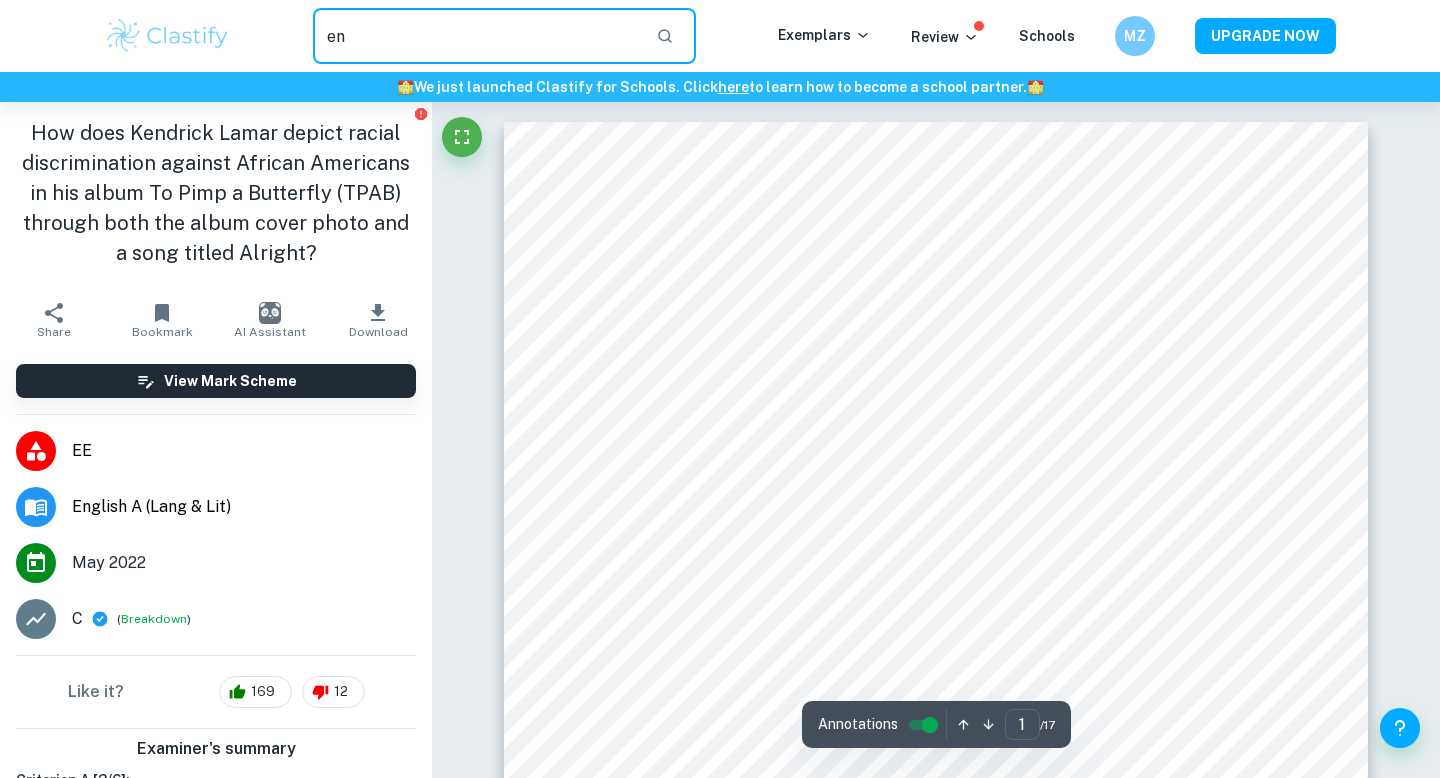 type on "e" 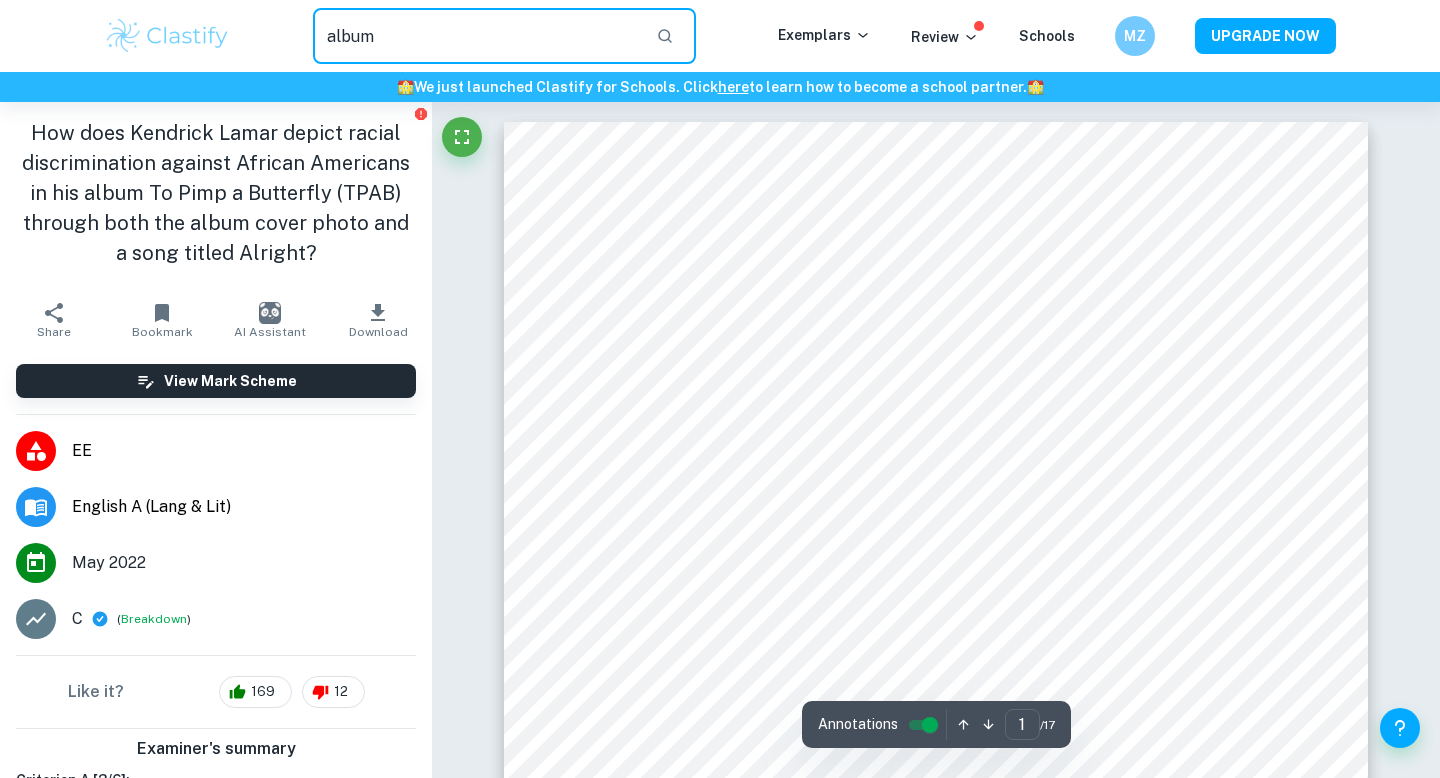 type on "album" 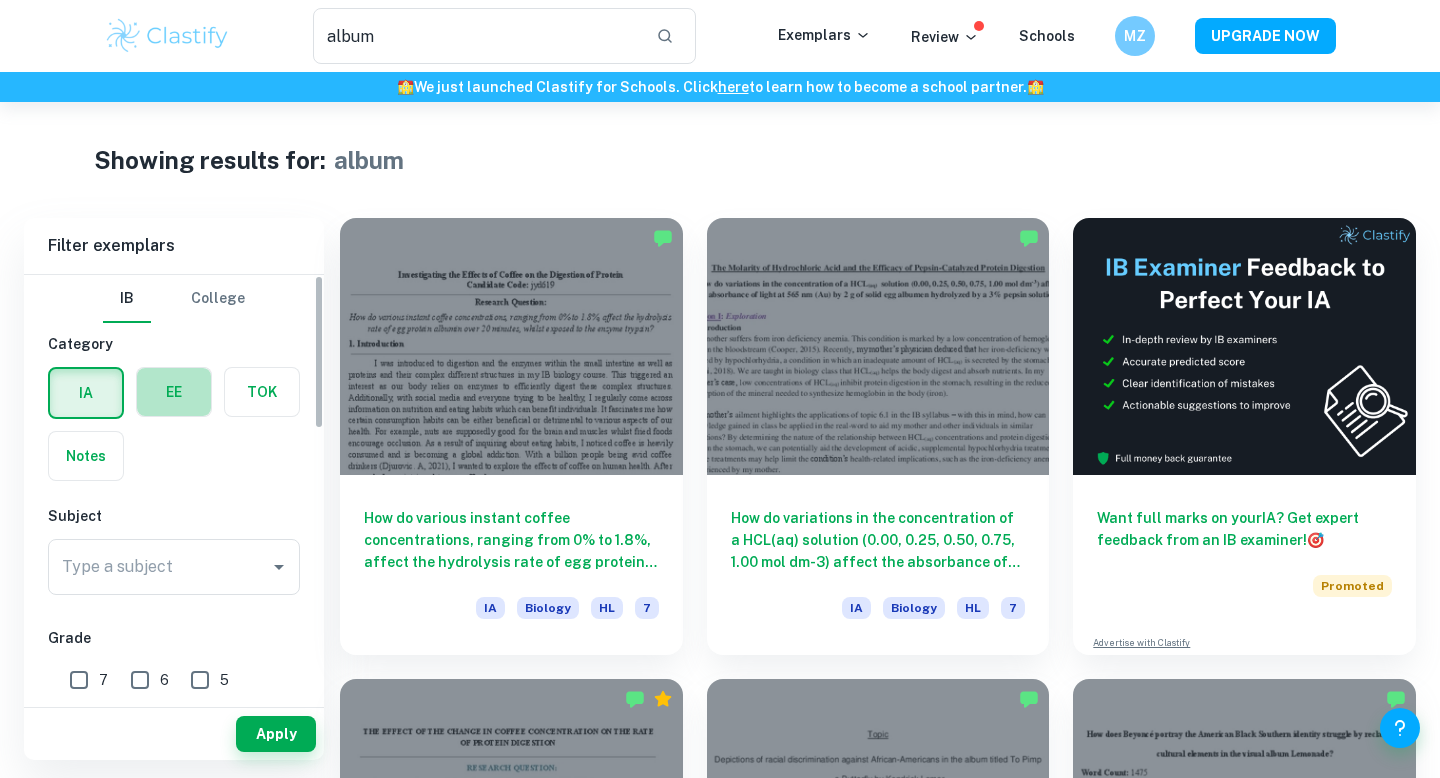 click at bounding box center (174, 392) 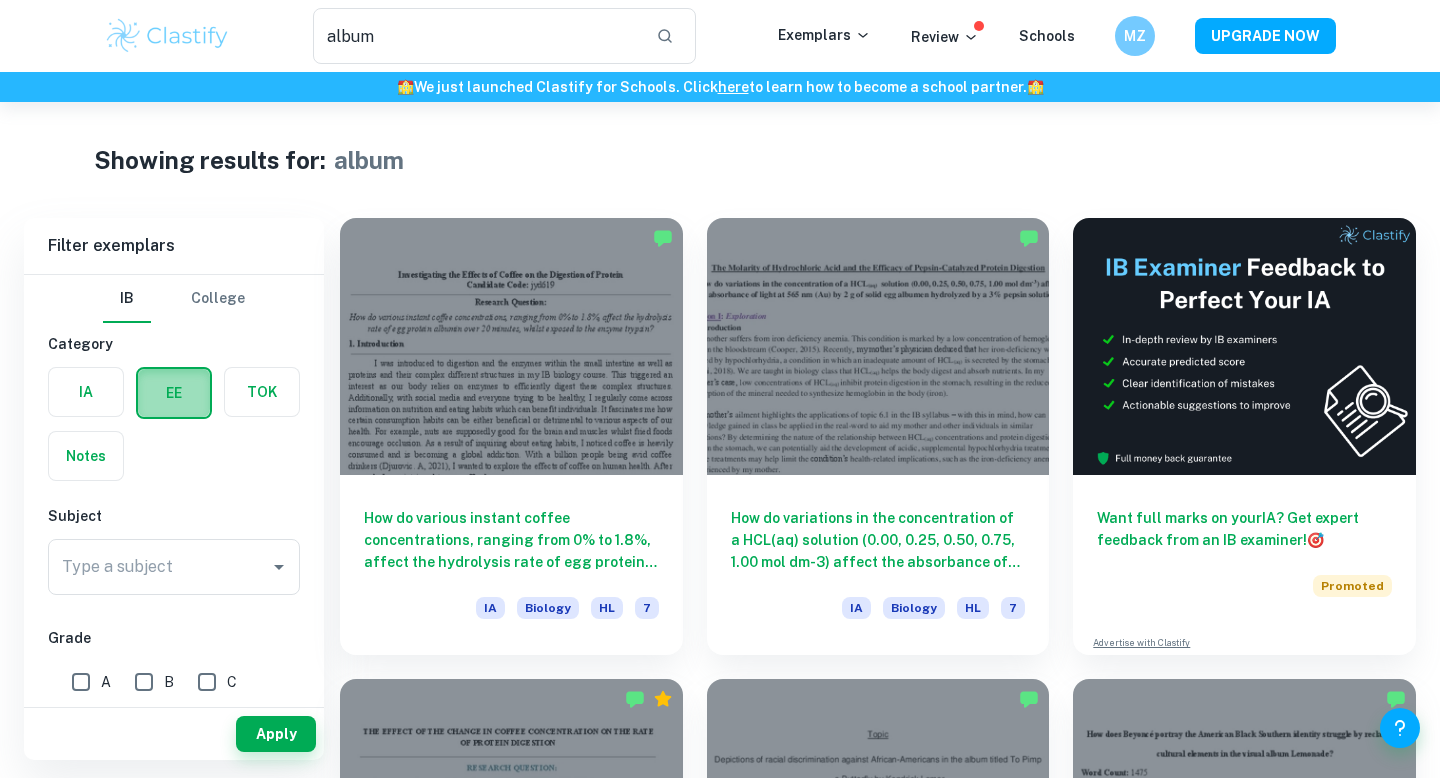 click at bounding box center (174, 393) 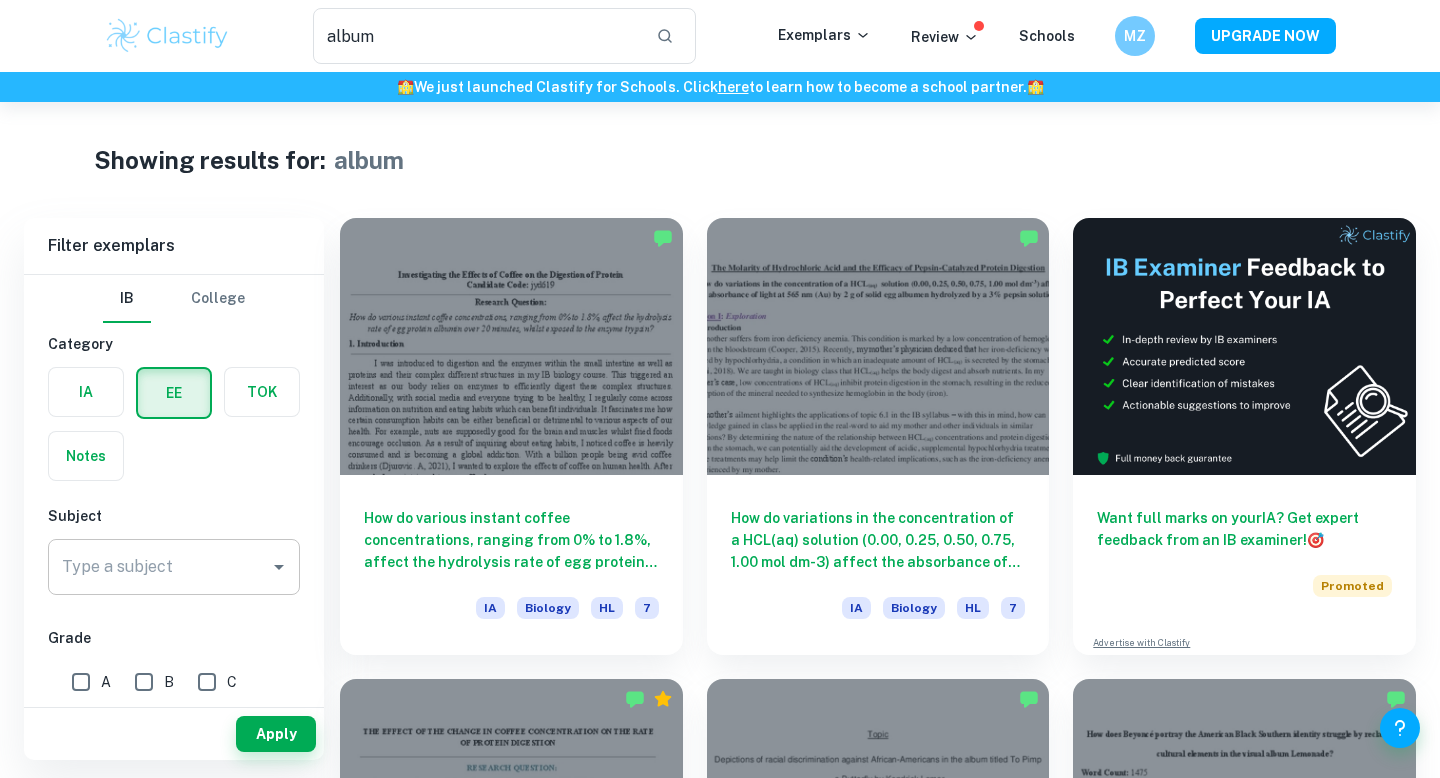click on "Type a subject" at bounding box center [174, 567] 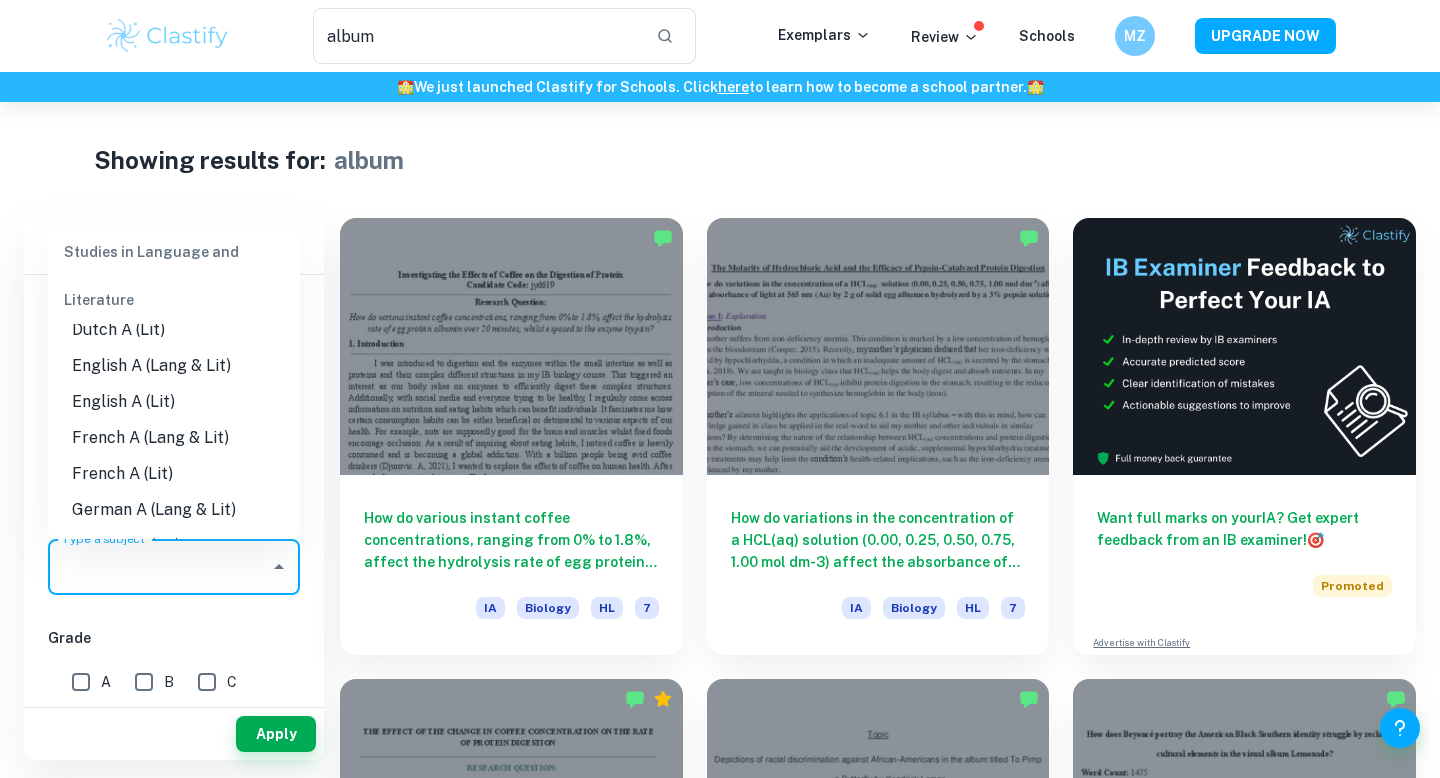 scroll, scrollTop: 205, scrollLeft: 0, axis: vertical 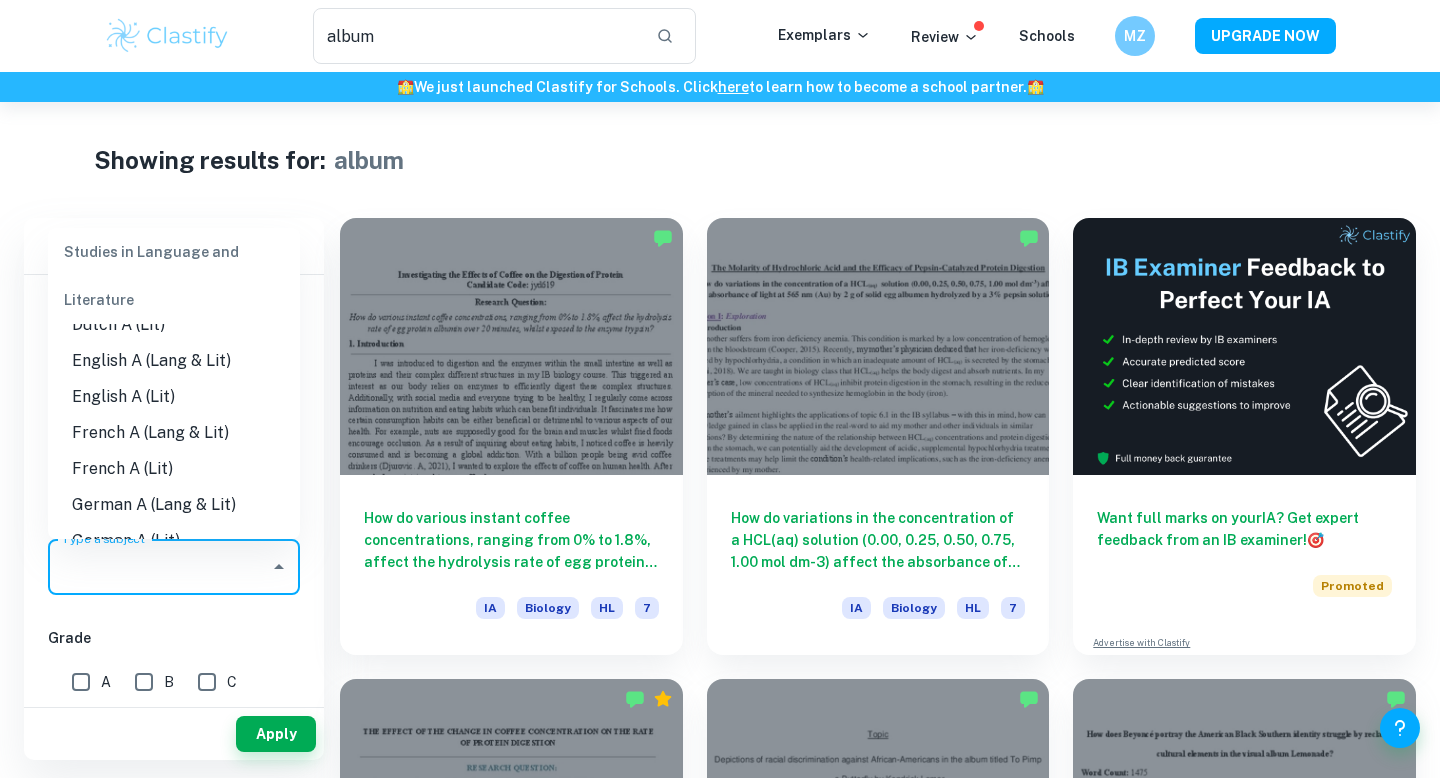 click on "English A (Lang & Lit)" at bounding box center [174, 361] 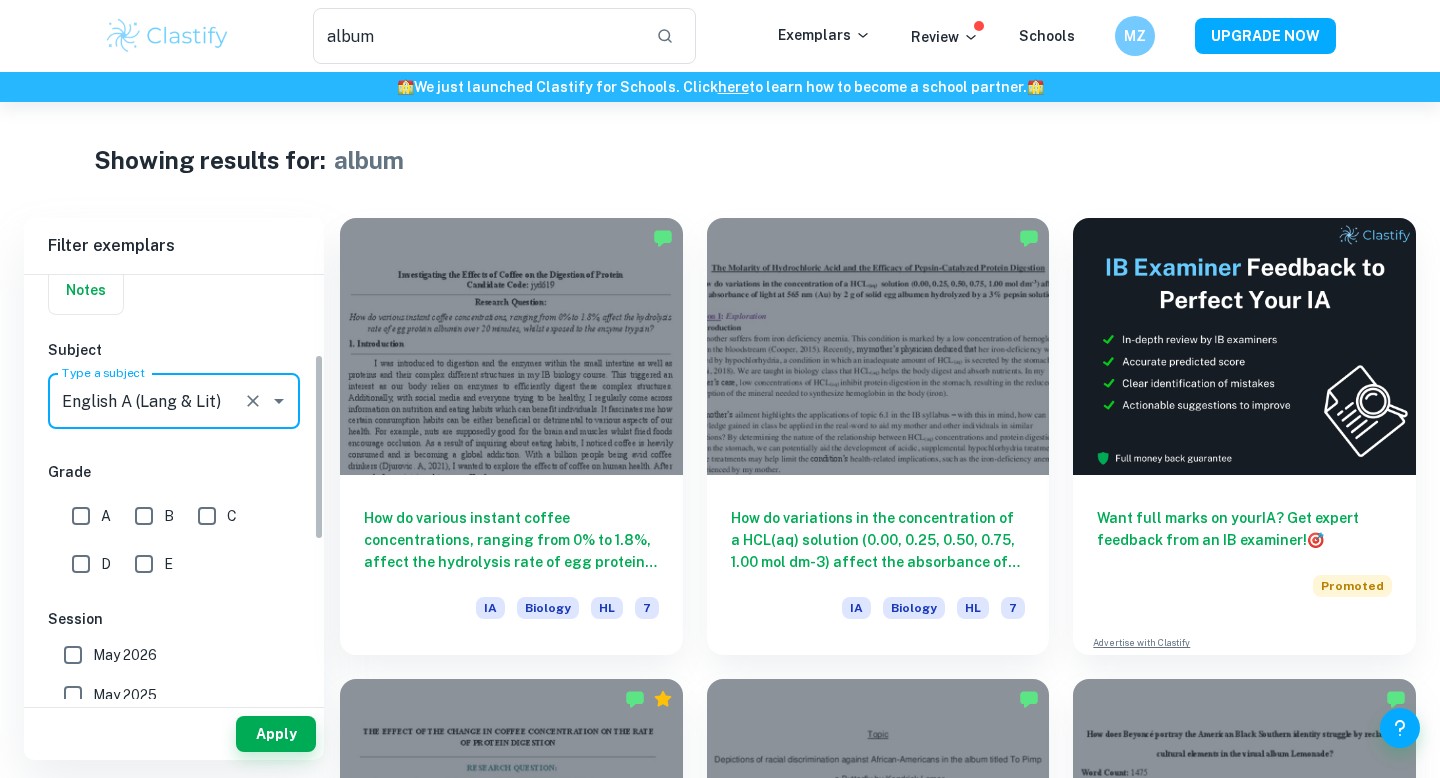 scroll, scrollTop: 212, scrollLeft: 0, axis: vertical 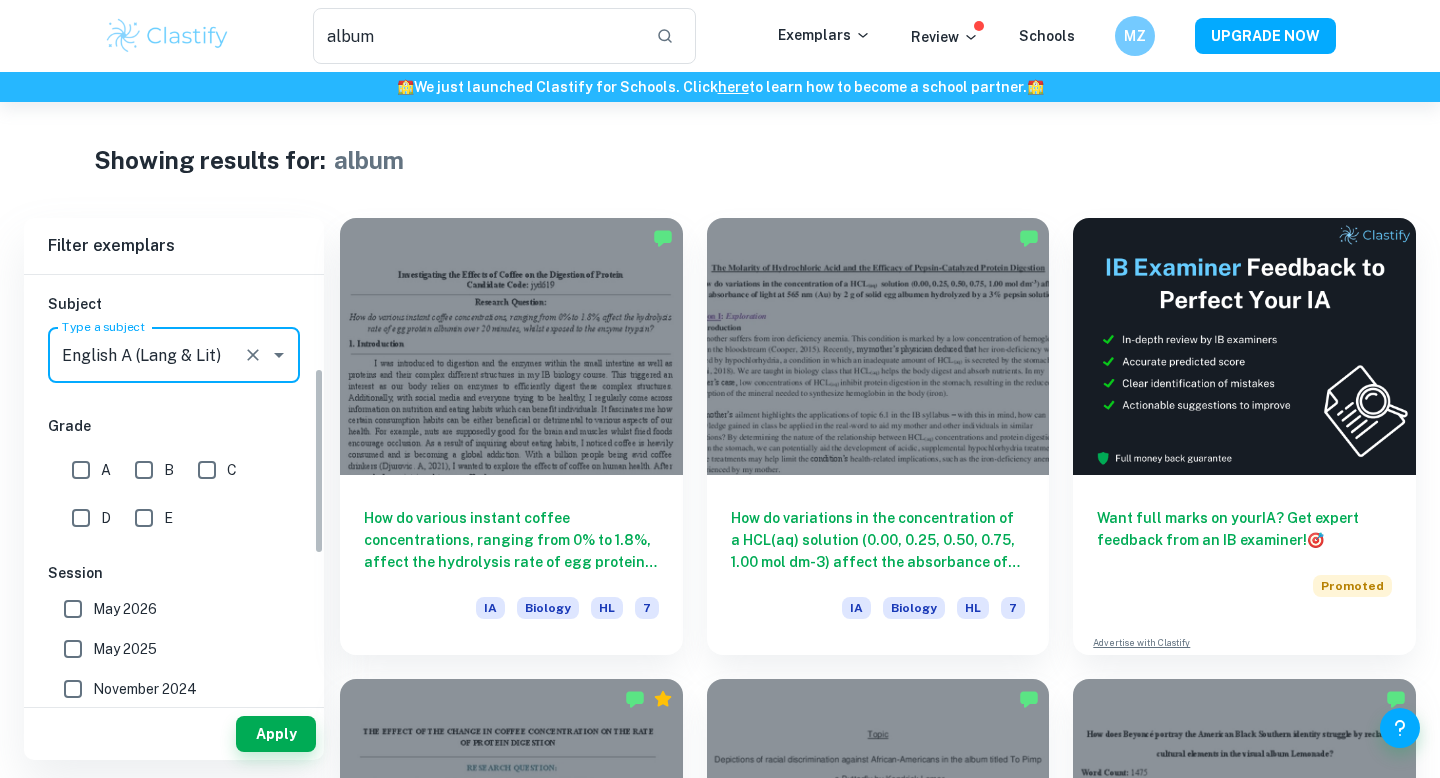 click on "A" at bounding box center [81, 470] 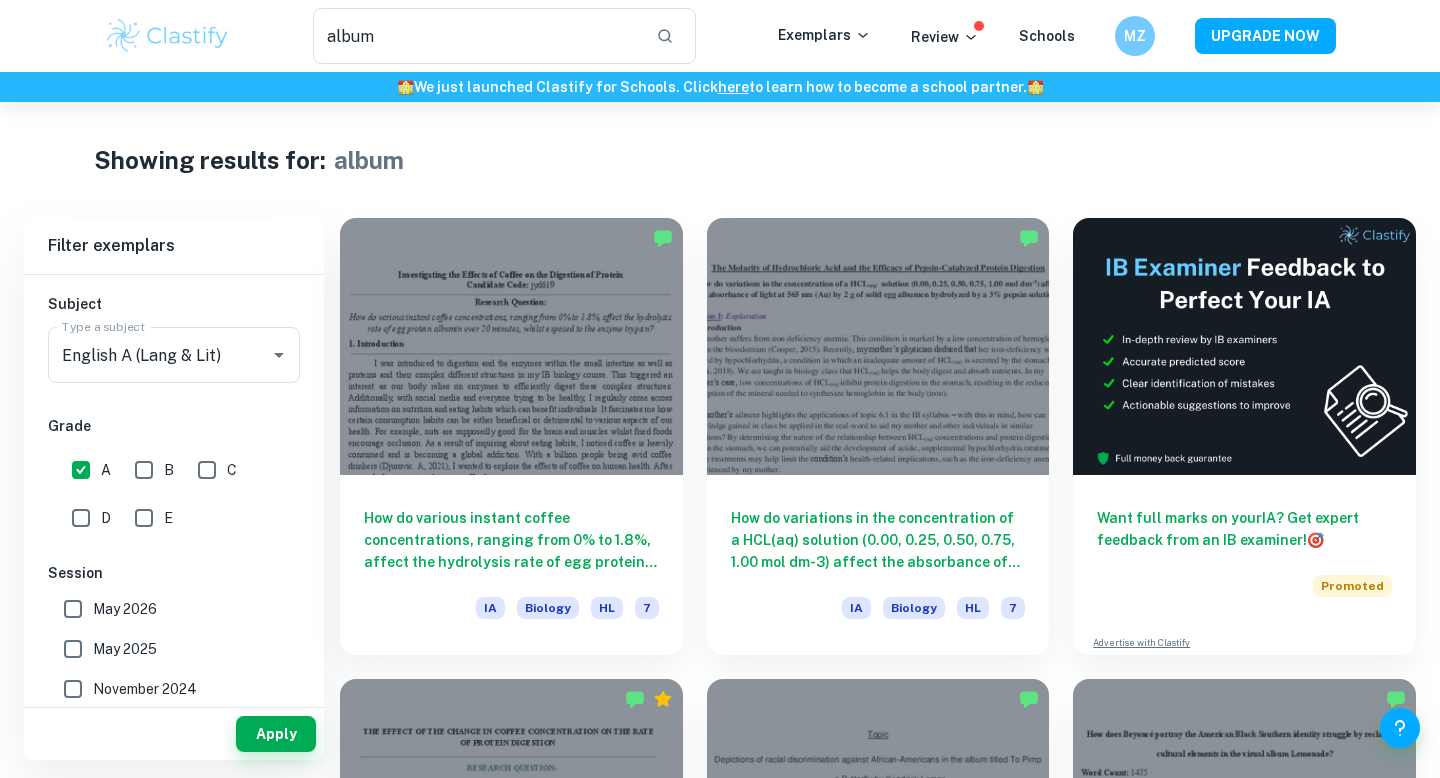 click on "B" at bounding box center (144, 470) 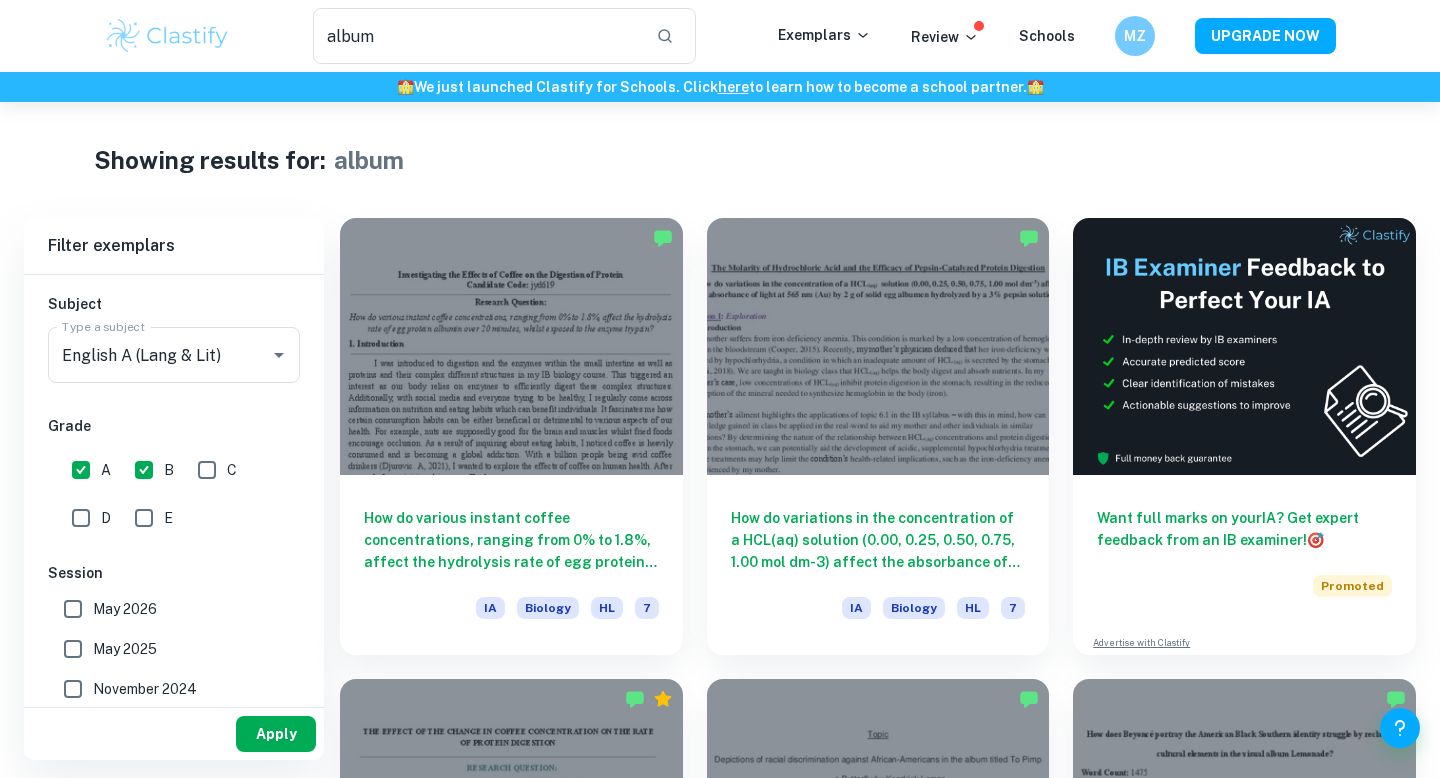 click on "Apply" at bounding box center (276, 734) 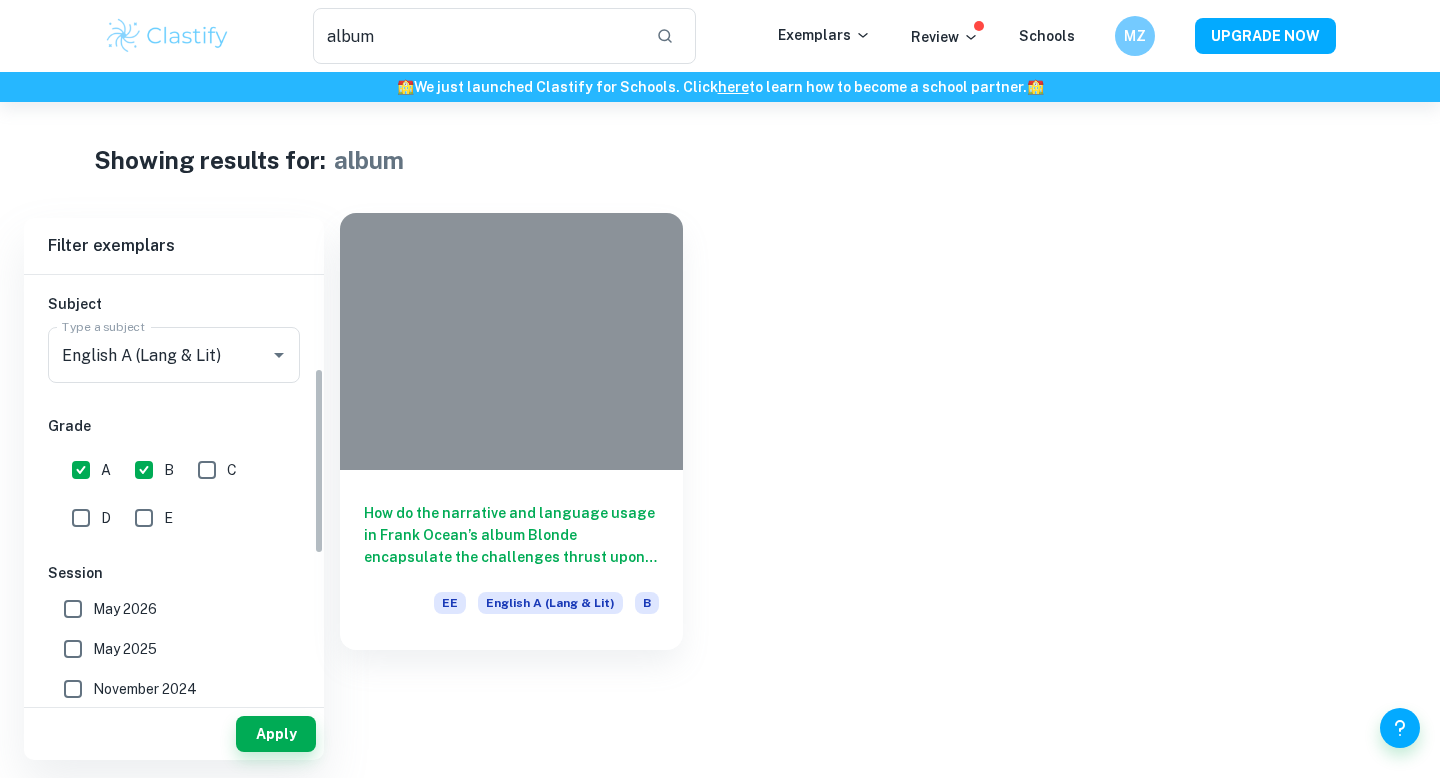click at bounding box center [511, 341] 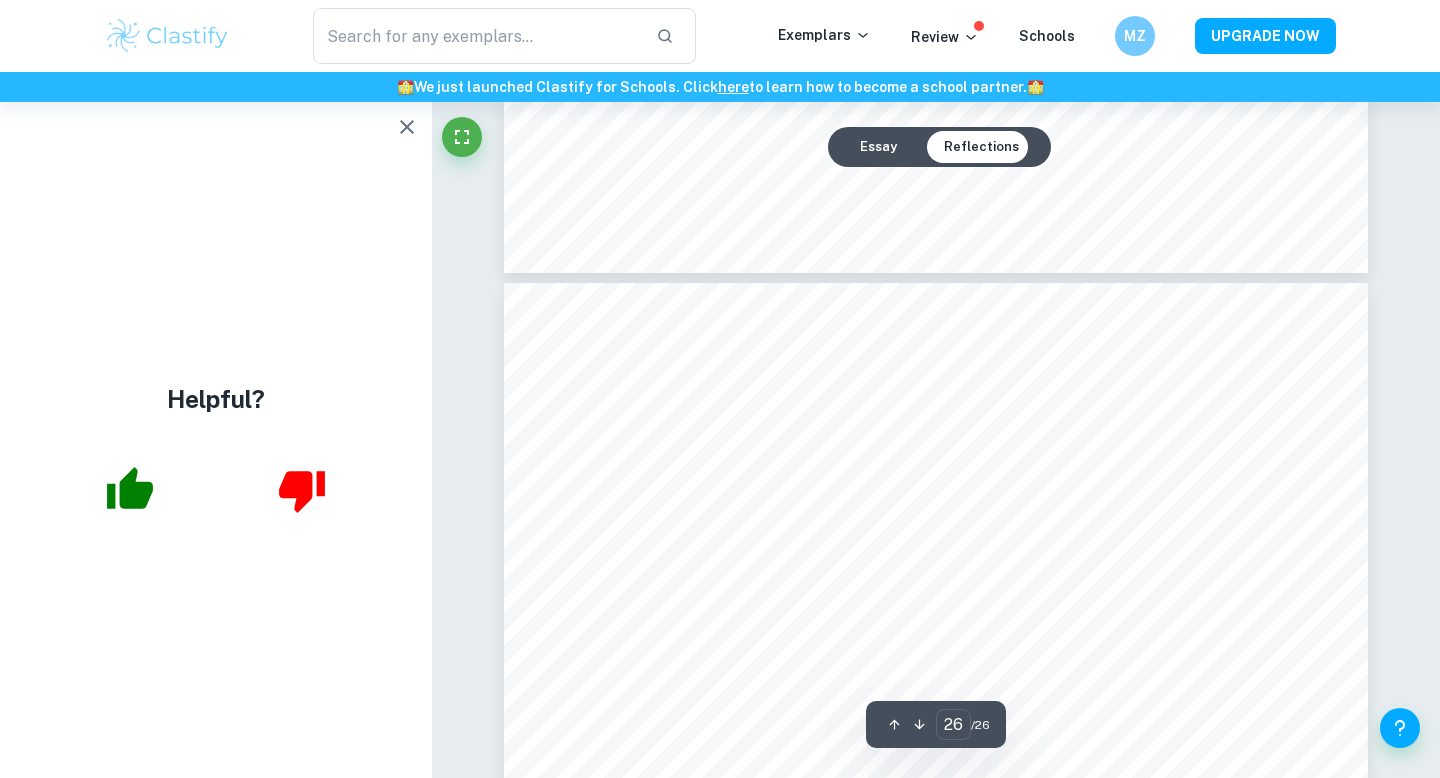 scroll, scrollTop: 28786, scrollLeft: 0, axis: vertical 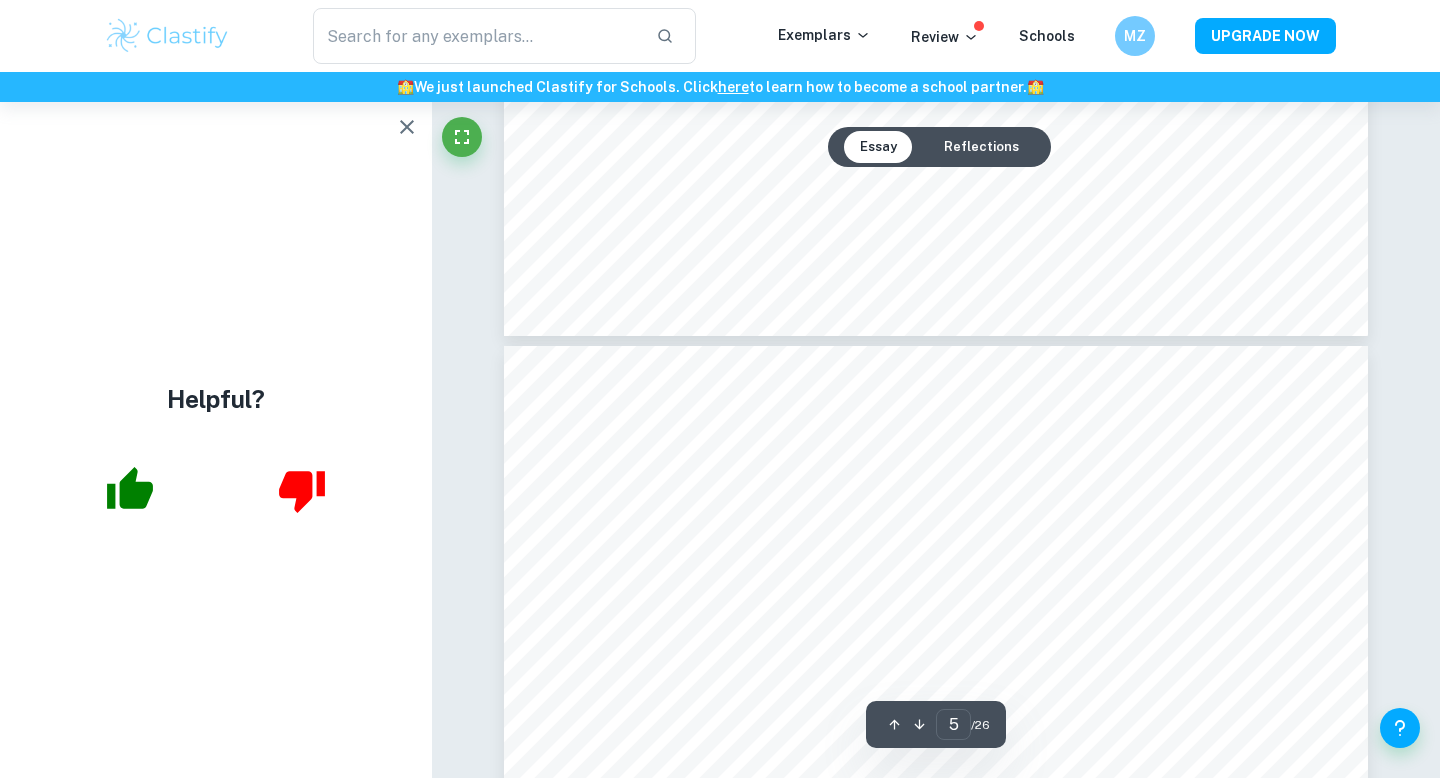 type on "4" 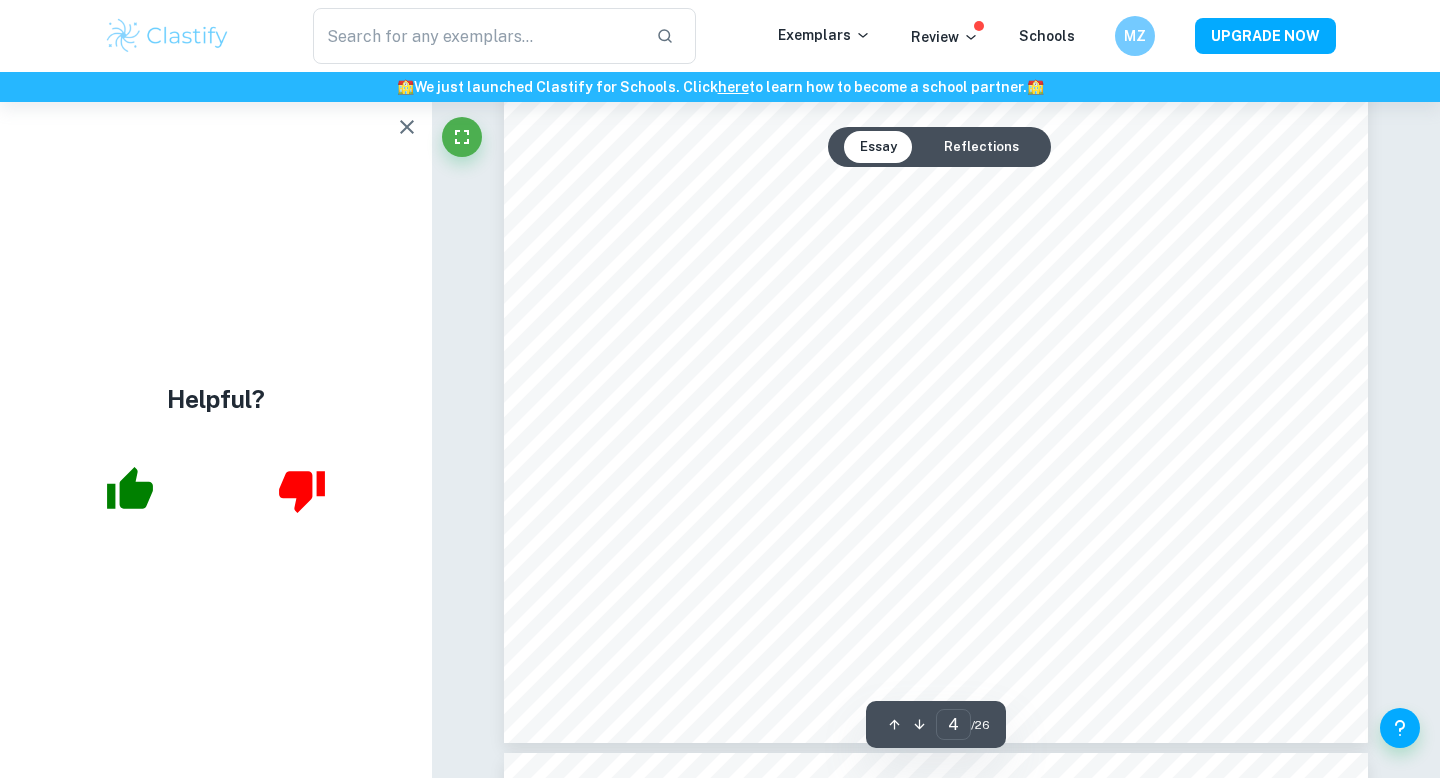 scroll, scrollTop: 4161, scrollLeft: 0, axis: vertical 